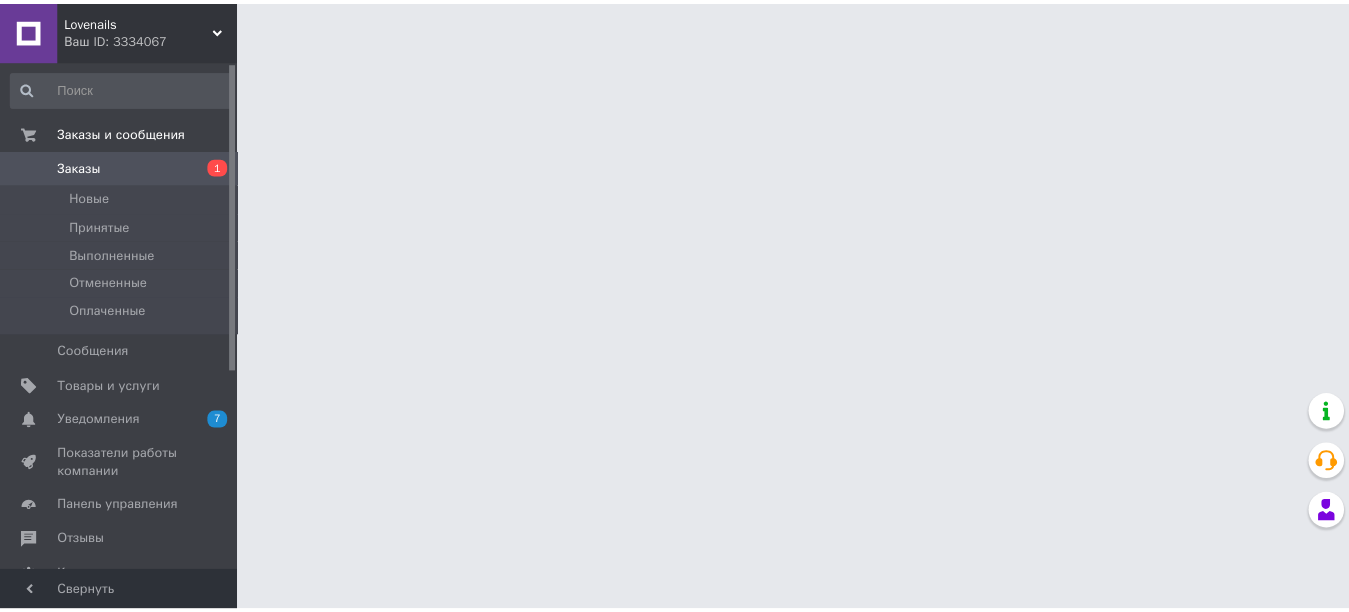 scroll, scrollTop: 0, scrollLeft: 0, axis: both 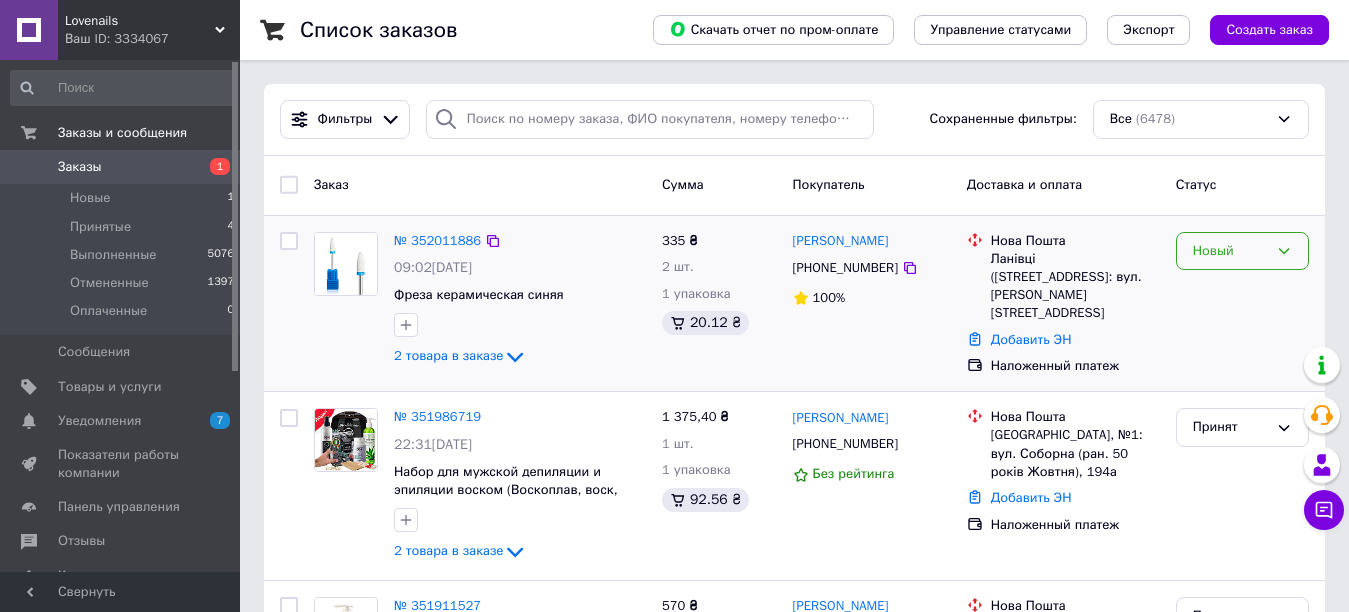 click on "Новый" at bounding box center (1242, 251) 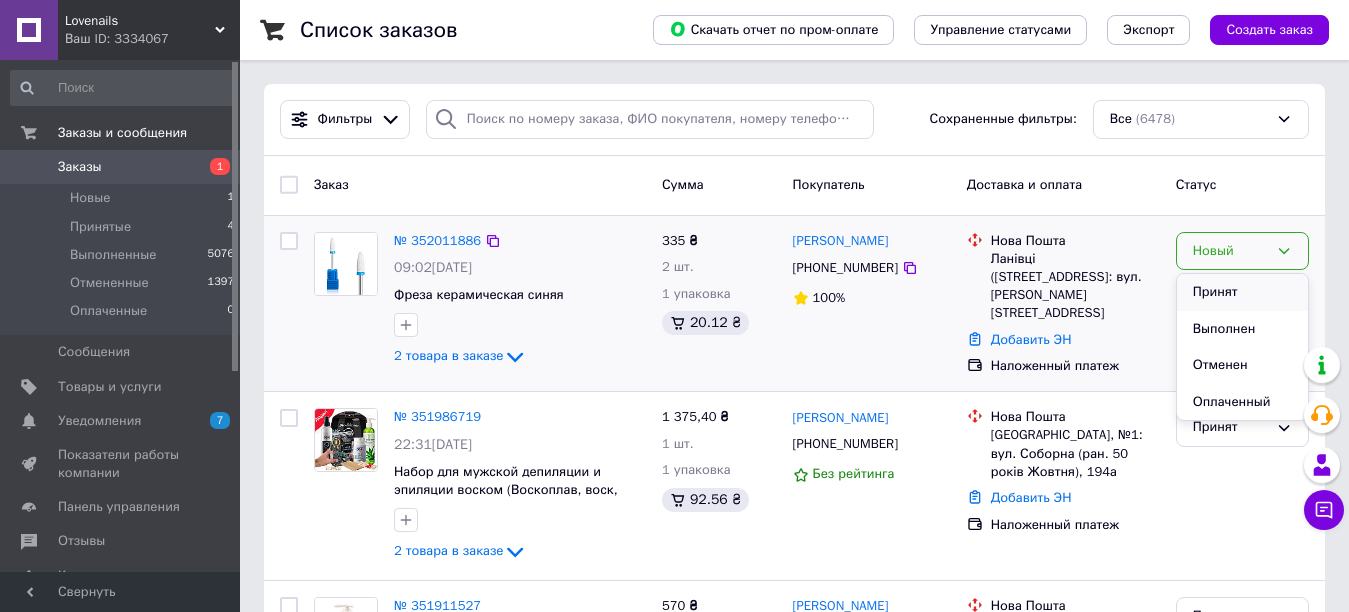 click on "Принят" at bounding box center (1242, 292) 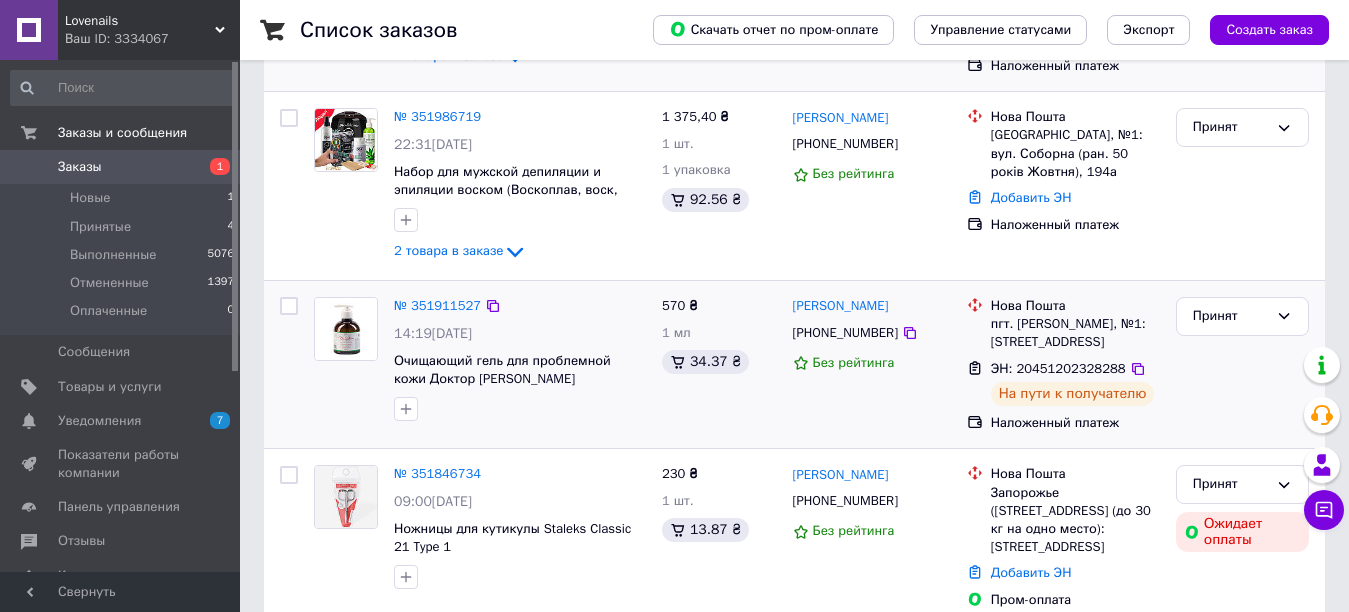 scroll, scrollTop: 400, scrollLeft: 0, axis: vertical 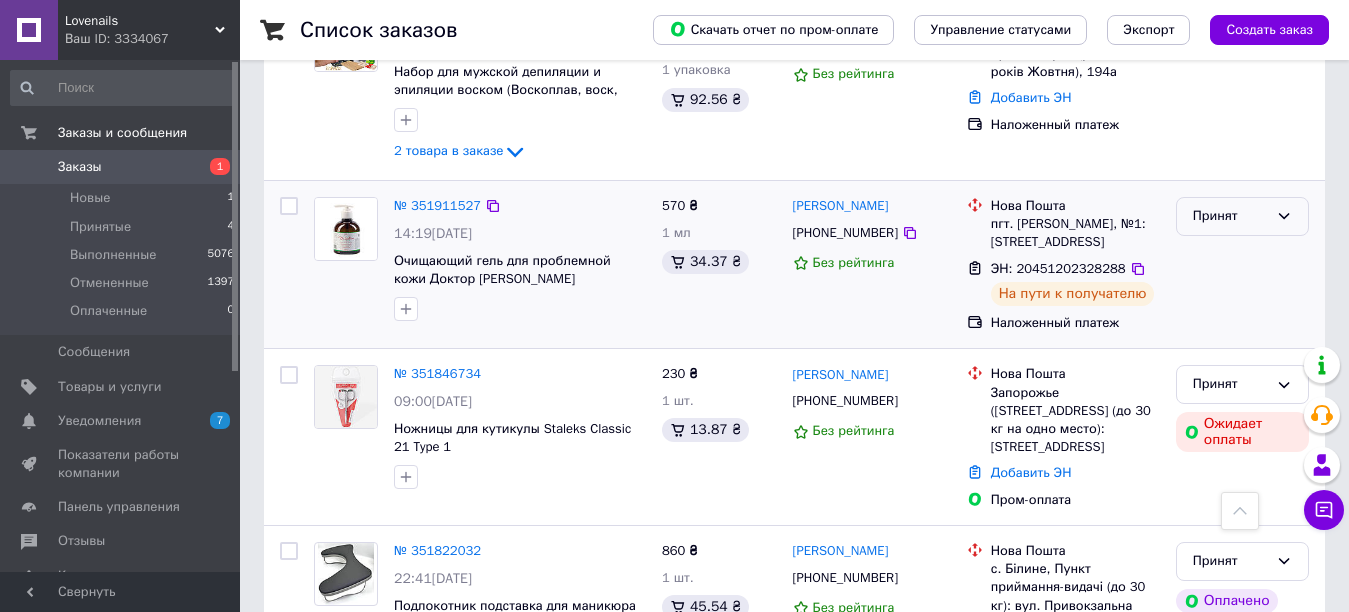 click 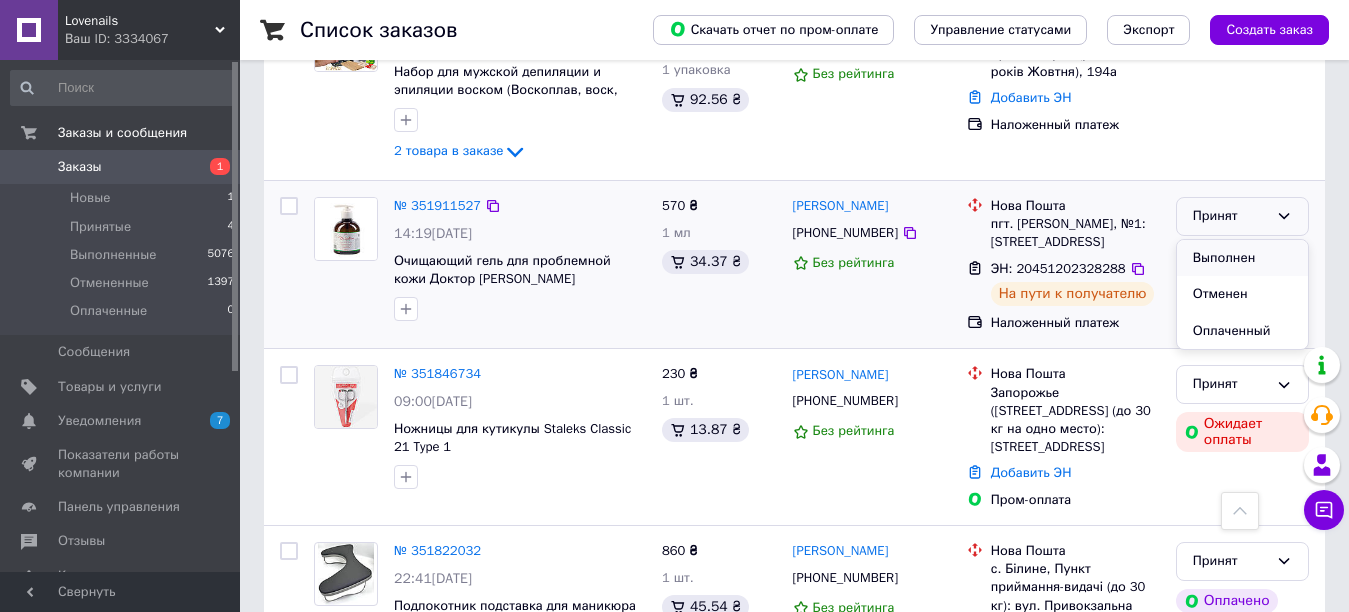 click on "Выполнен" at bounding box center [1242, 258] 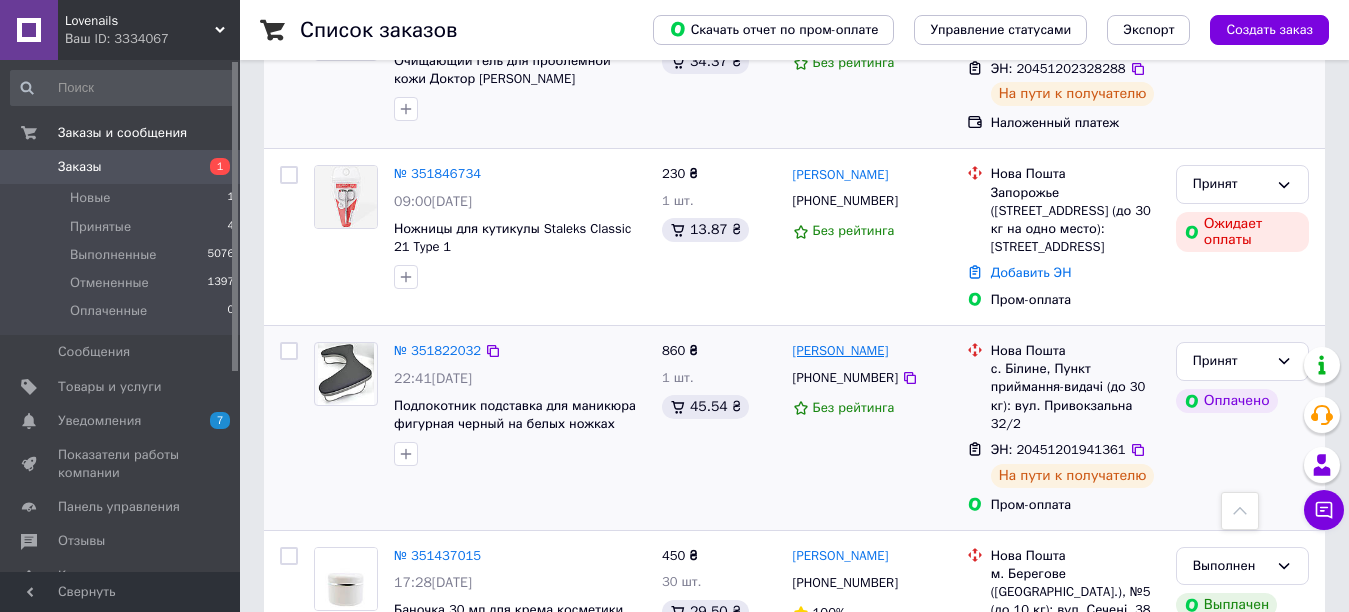 scroll, scrollTop: 700, scrollLeft: 0, axis: vertical 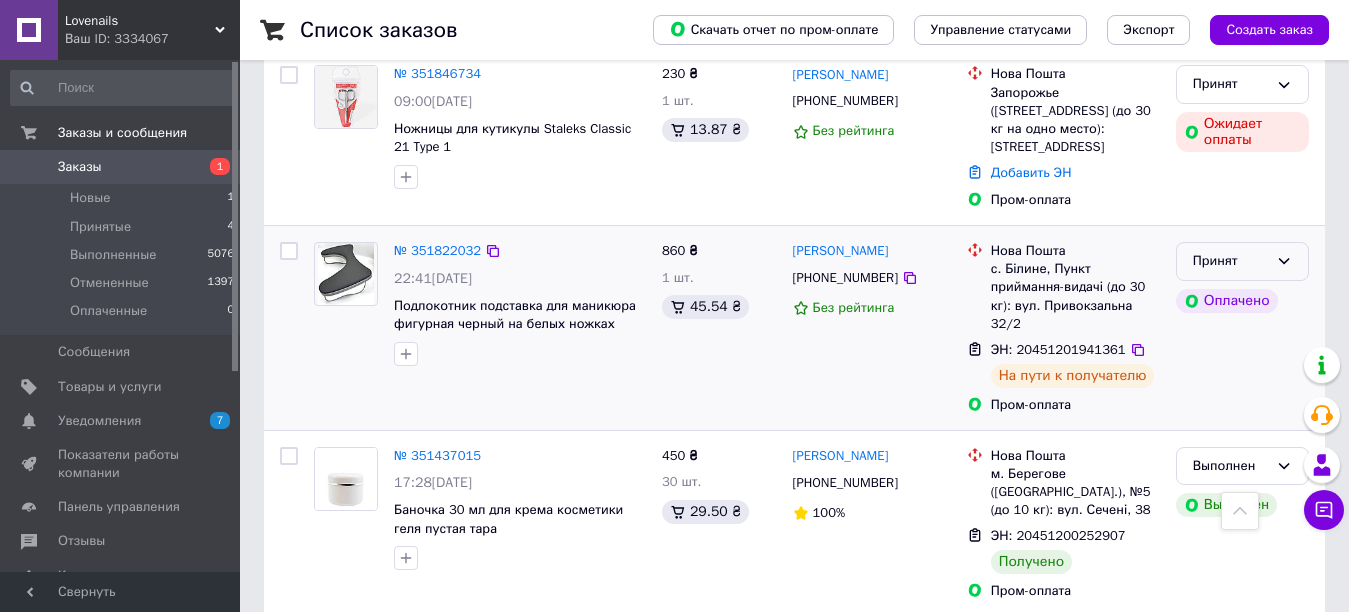 click on "Принят" at bounding box center [1242, 261] 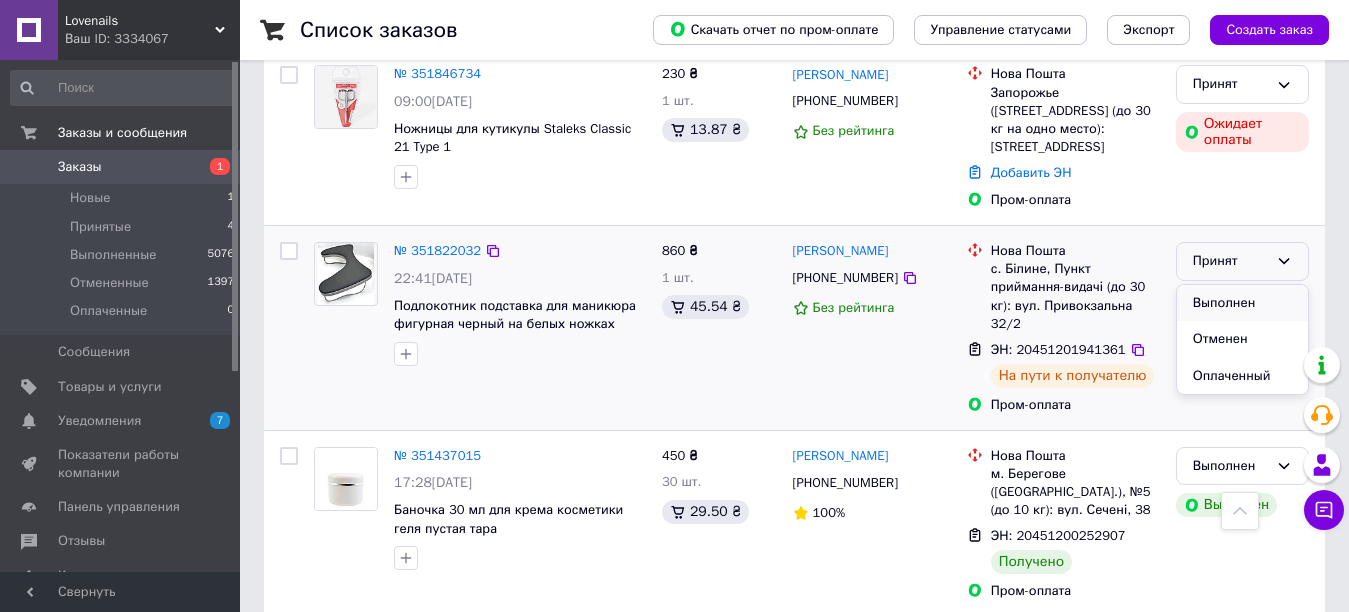 click on "Выполнен" at bounding box center (1242, 303) 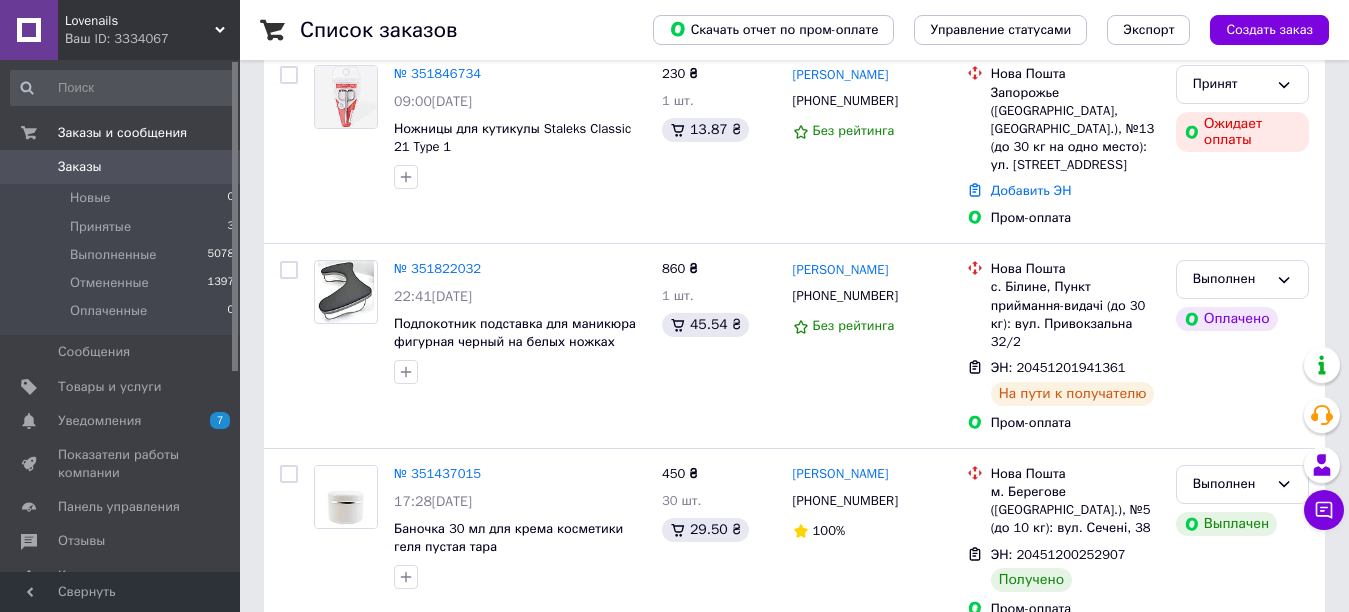 scroll, scrollTop: 0, scrollLeft: 0, axis: both 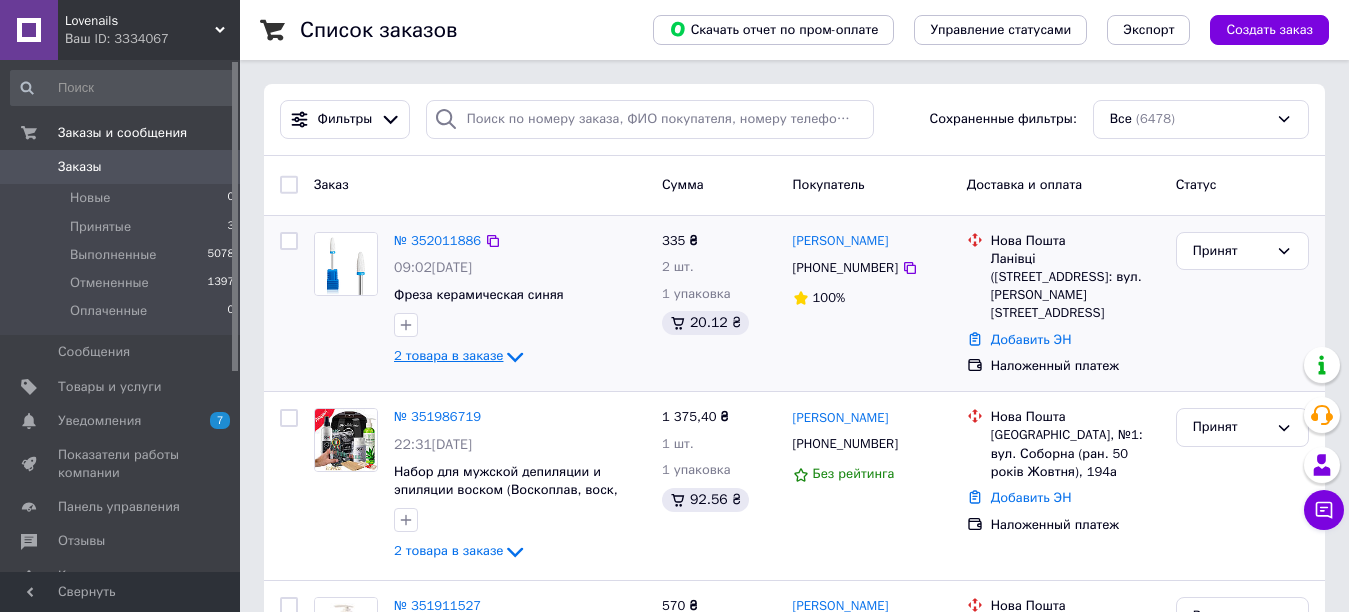 click 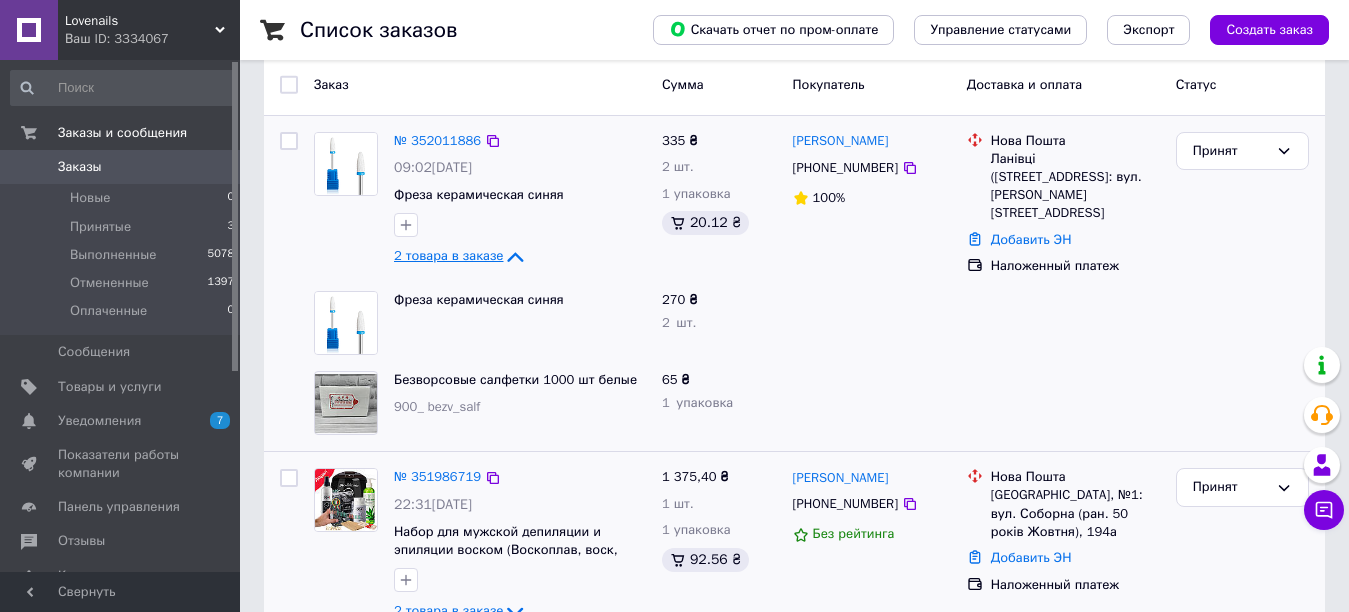 scroll, scrollTop: 200, scrollLeft: 0, axis: vertical 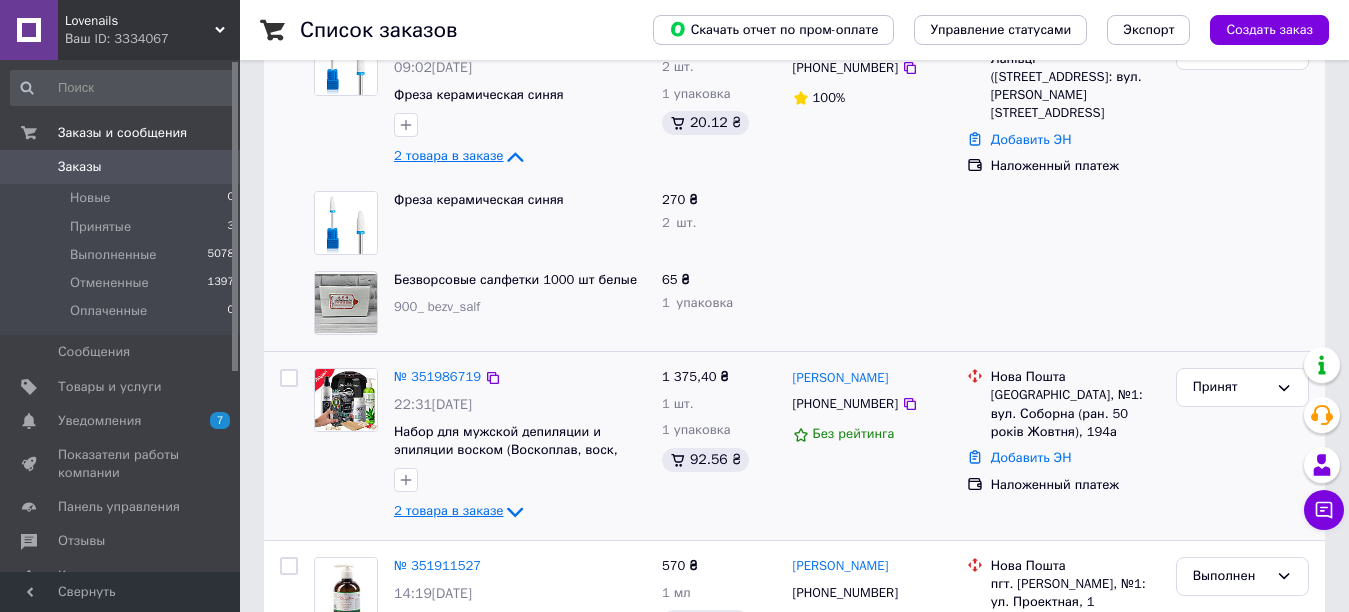 click 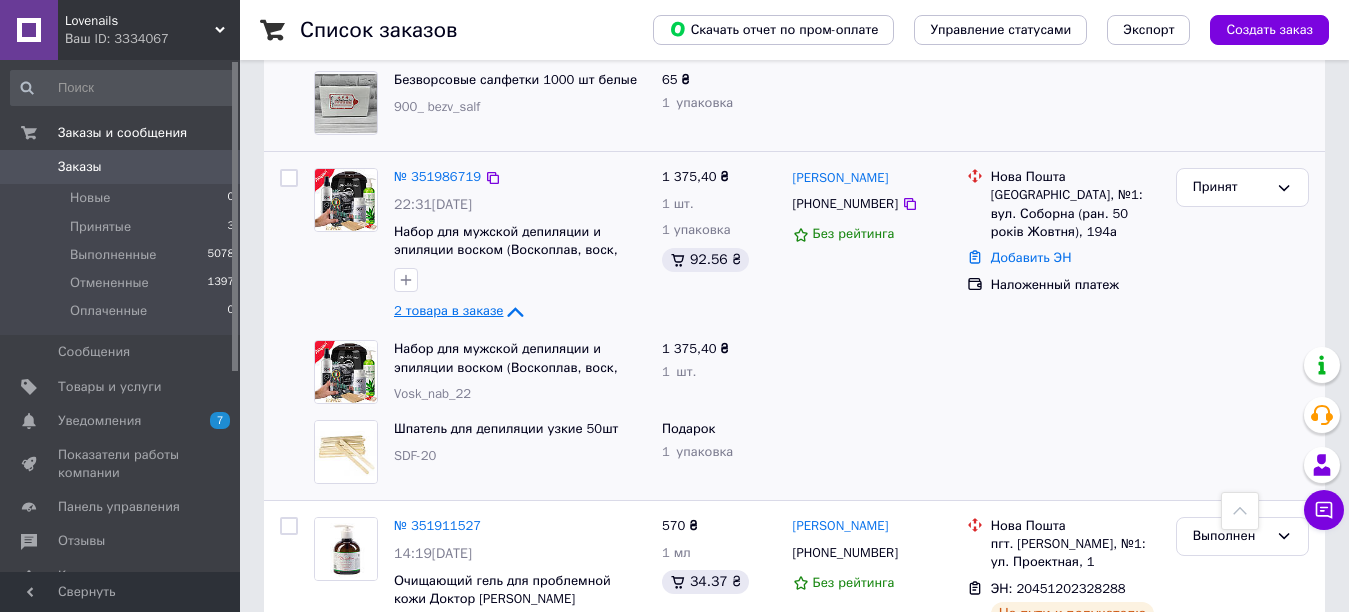scroll, scrollTop: 100, scrollLeft: 0, axis: vertical 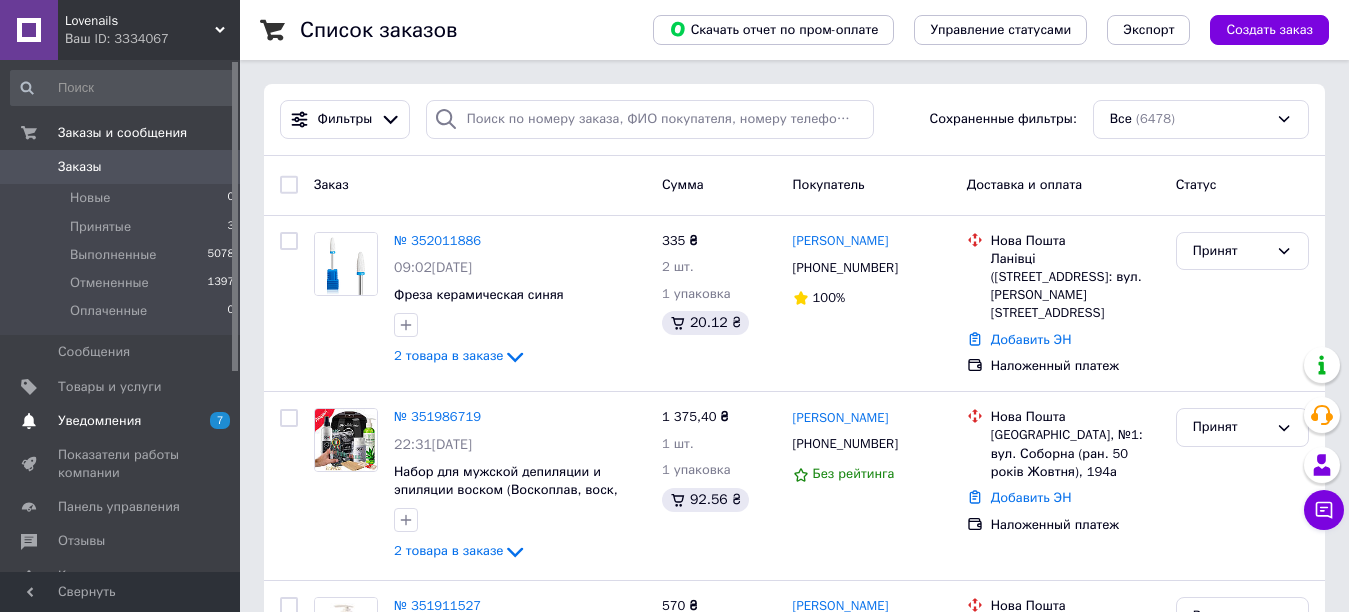 click on "Уведомления" at bounding box center (99, 421) 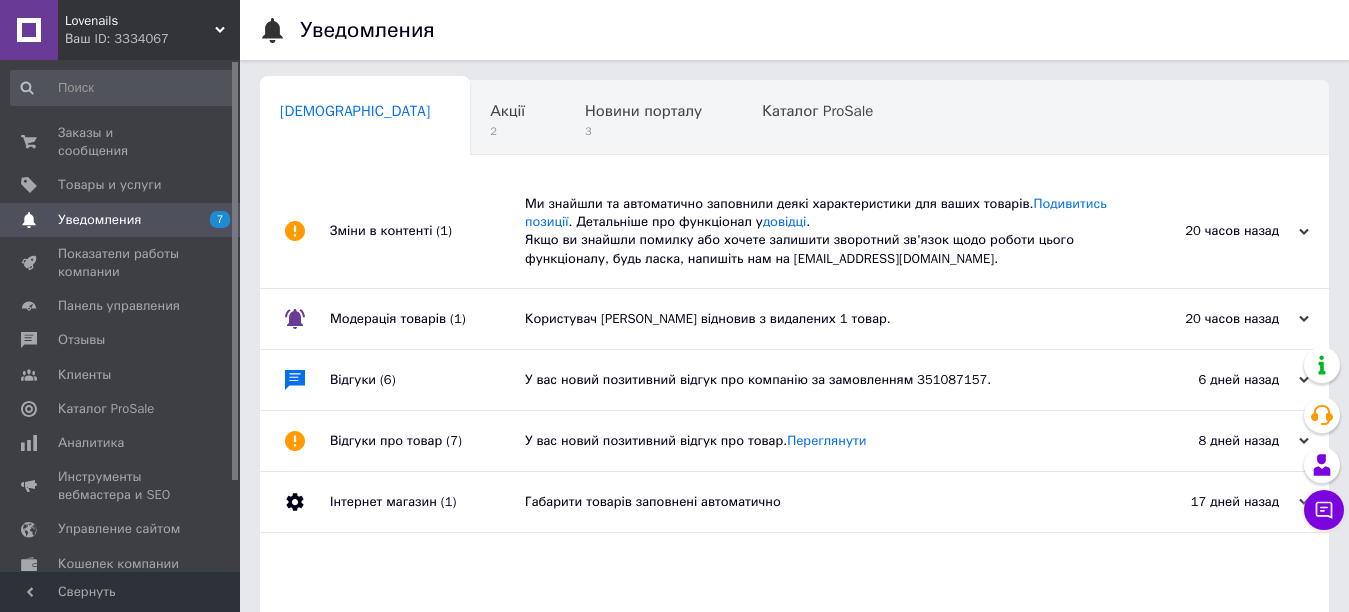 click on "Користувач [PERSON_NAME] відновив з видалених 1 товар." at bounding box center (817, 319) 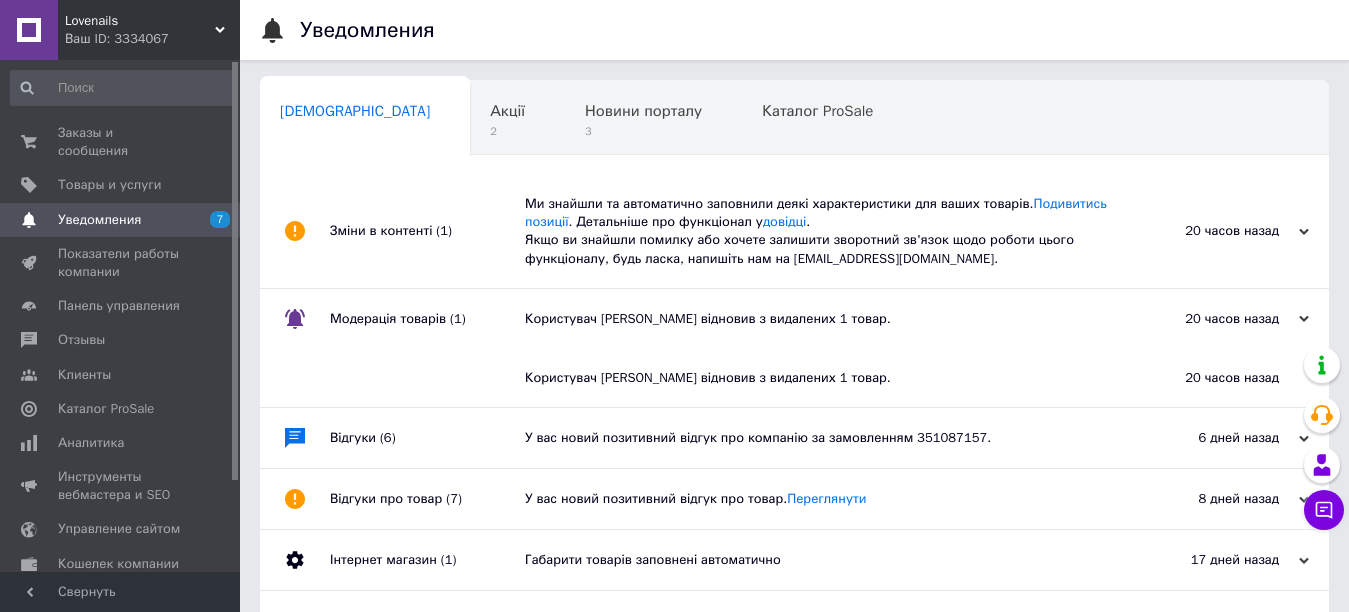 click on "Користувач [PERSON_NAME] відновив з видалених 1 товар." at bounding box center [817, 319] 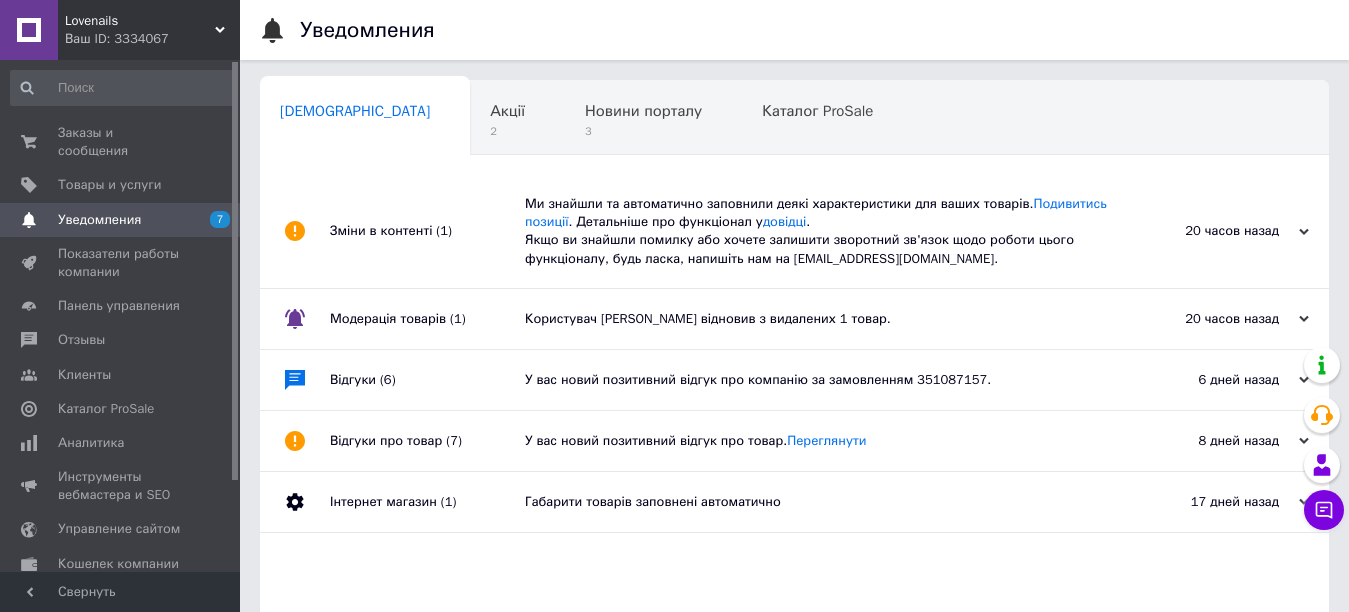 click on "Користувач [PERSON_NAME] відновив з видалених 1 товар." at bounding box center [817, 319] 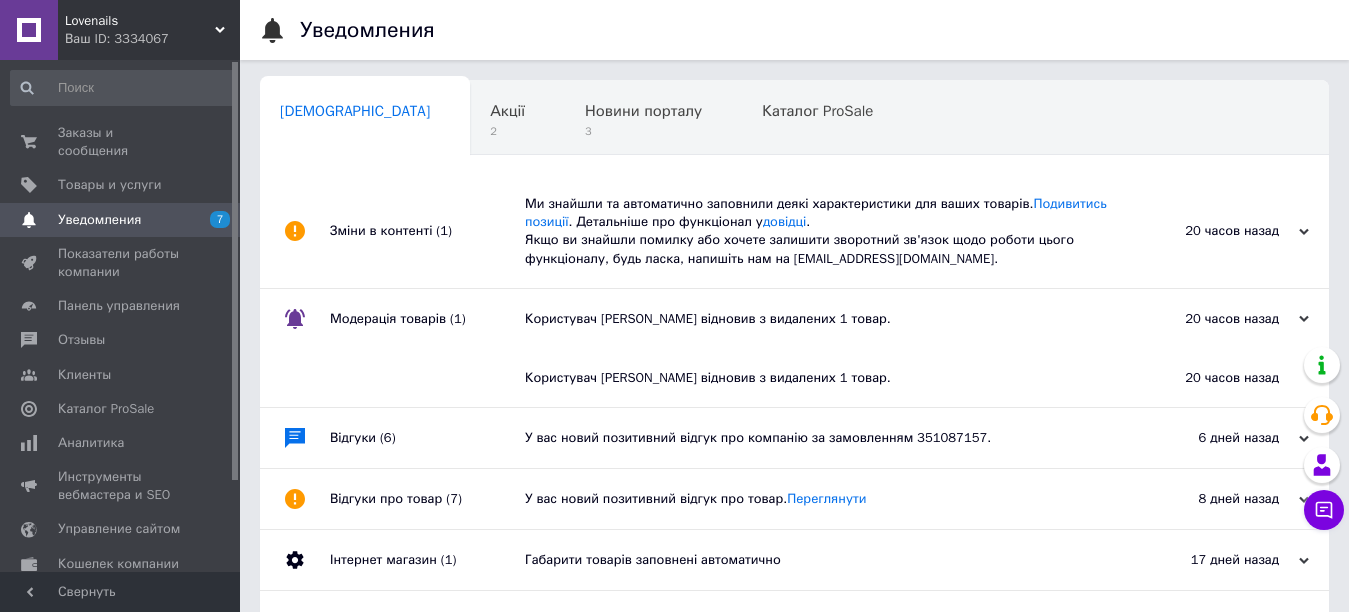 click on "Користувач [PERSON_NAME] відновив з видалених 1 товар." at bounding box center [802, 378] 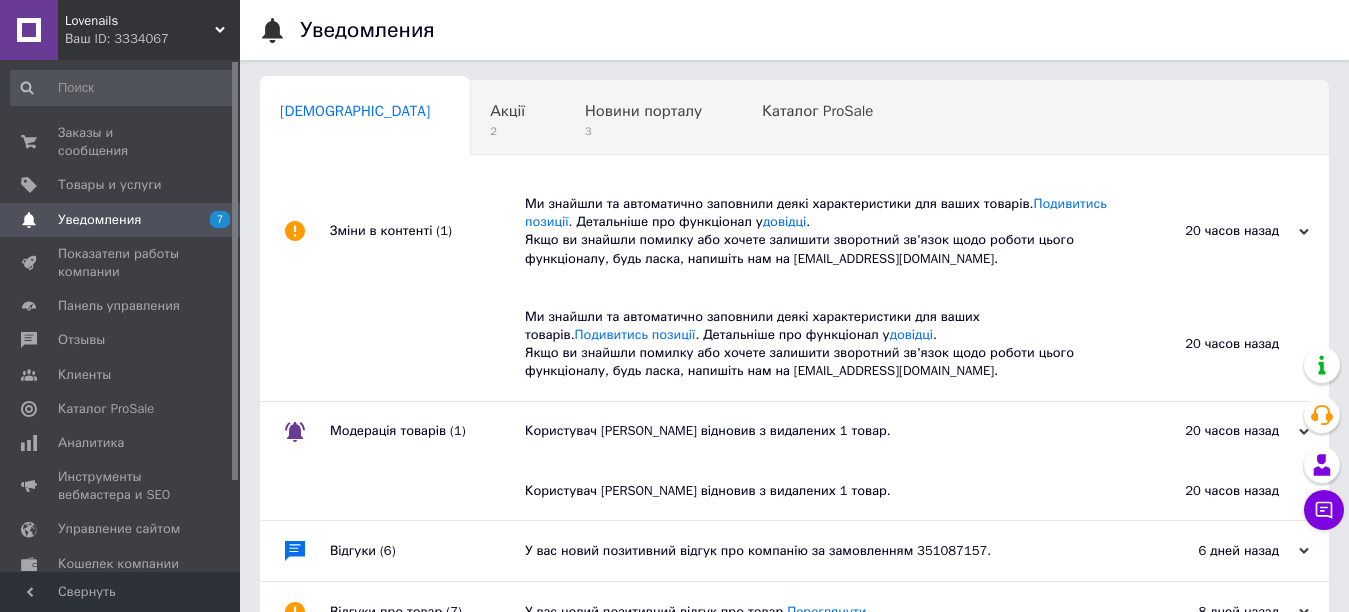 click on "Ми знайшли та автоматично заповнили деякі характеристики для ваших товарів.  Подивитись позиції . Детальніше про функціонал у  довідці . Якщо ви знайшли помилку або хочете залишити зворотний зв'язок щодо роботи цього функціоналу, будь ласка, напишіть нам на [EMAIL_ADDRESS][DOMAIN_NAME]." at bounding box center (802, 344) 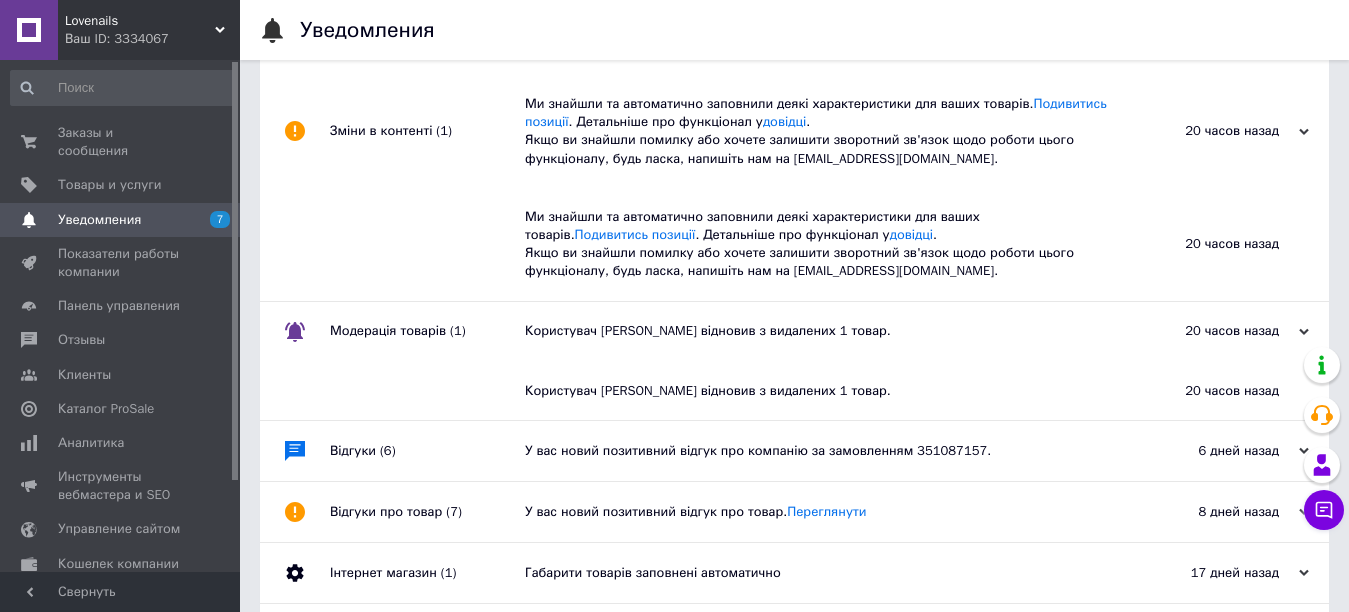 scroll, scrollTop: 0, scrollLeft: 0, axis: both 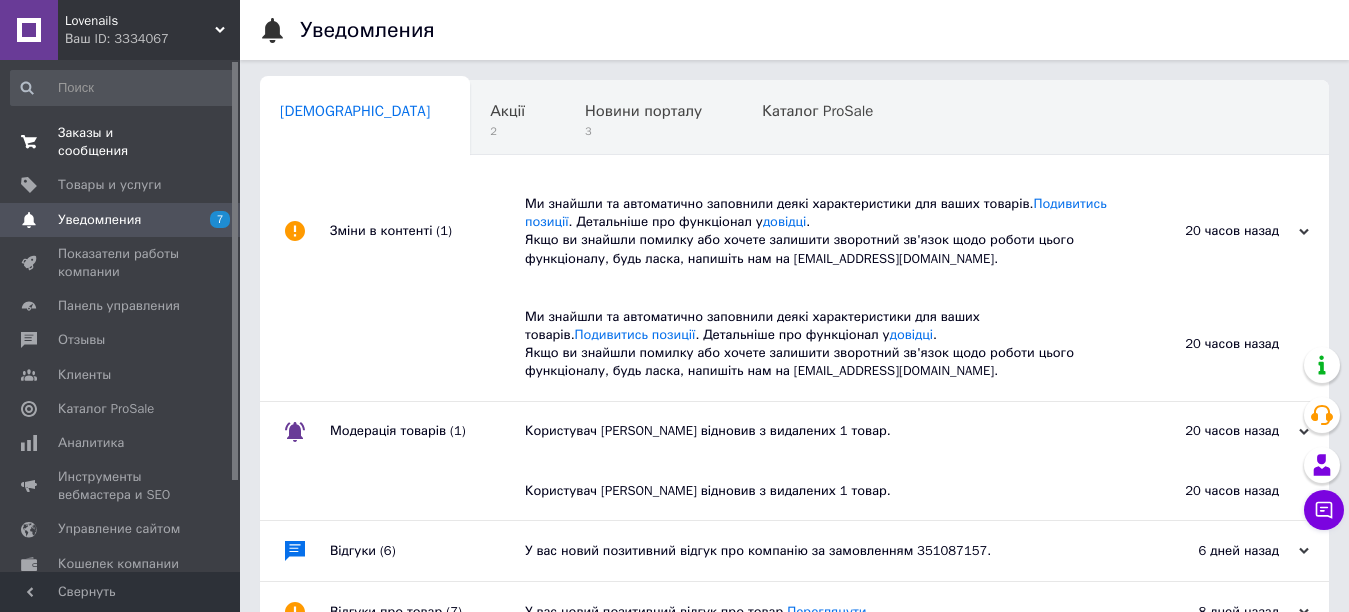 click on "Заказы и сообщения" at bounding box center (121, 142) 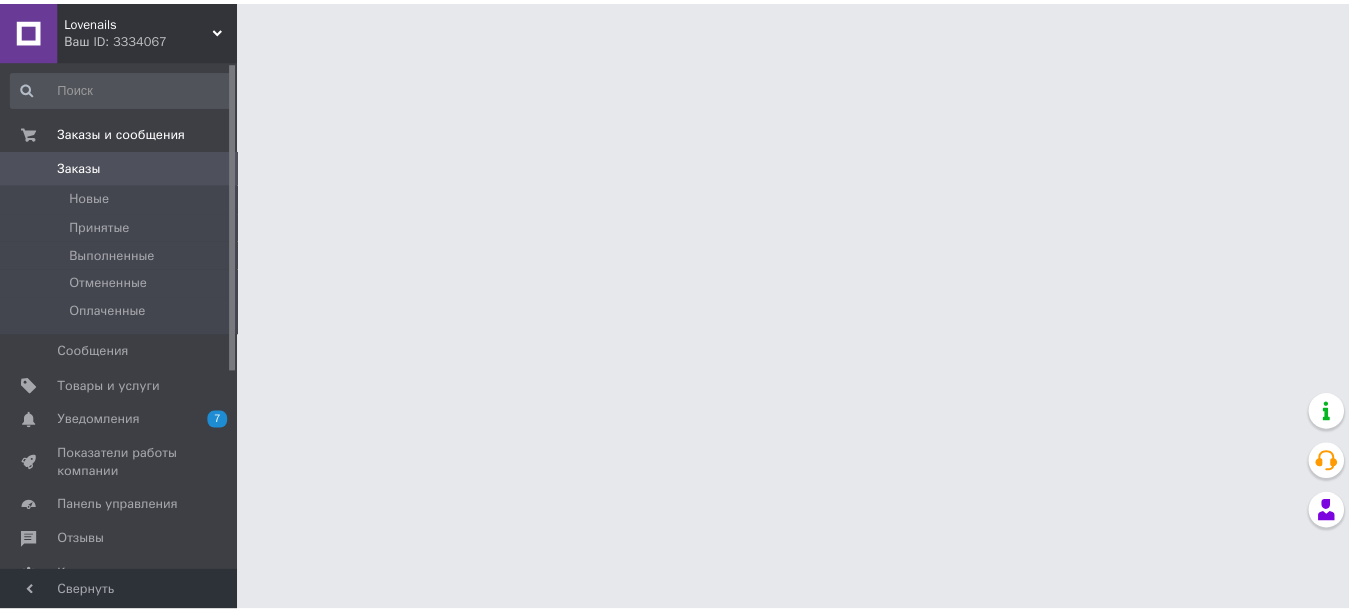 scroll, scrollTop: 0, scrollLeft: 0, axis: both 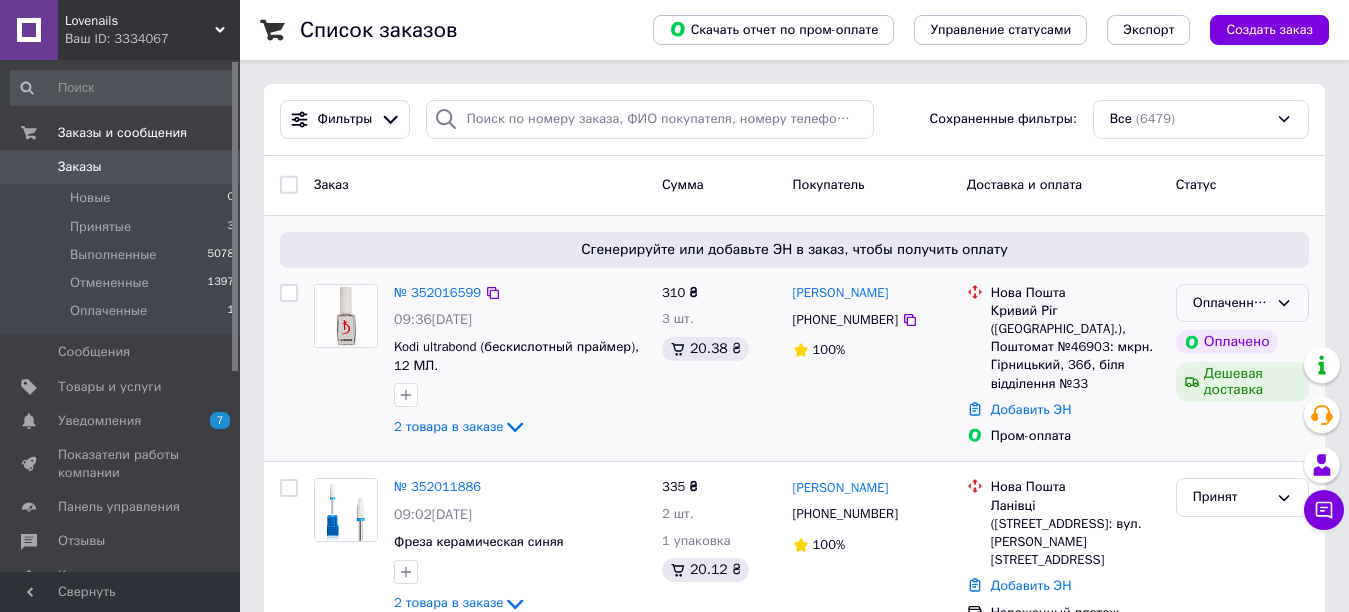 click 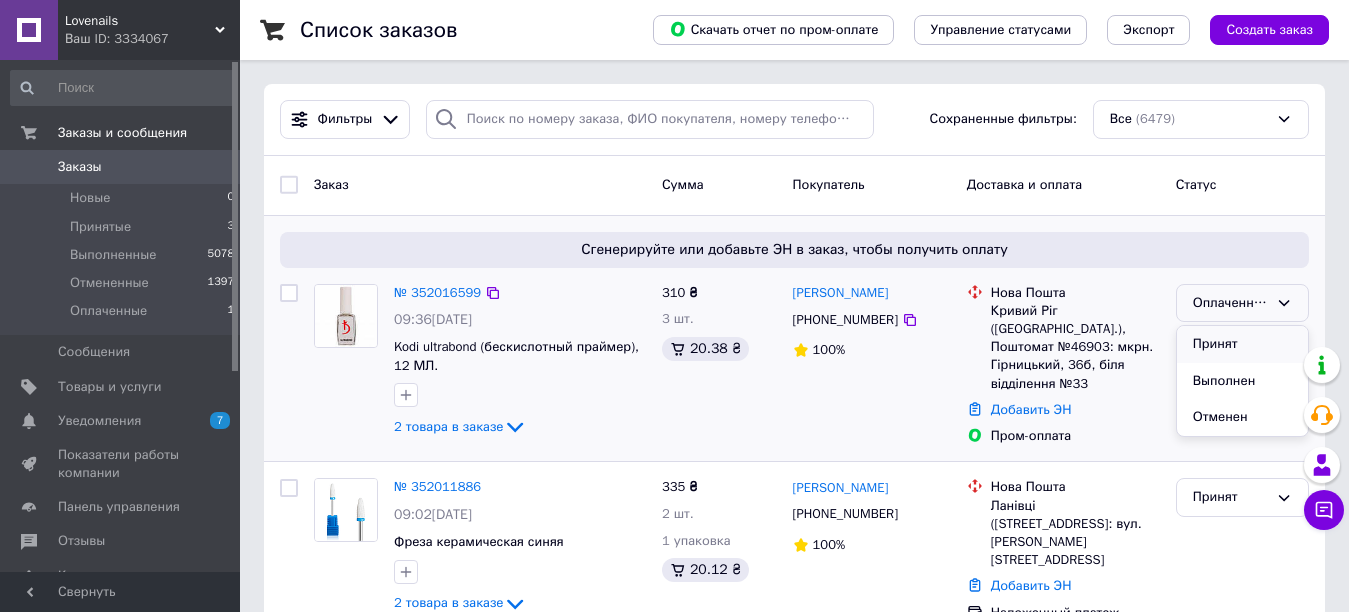 click on "Принят" at bounding box center [1242, 344] 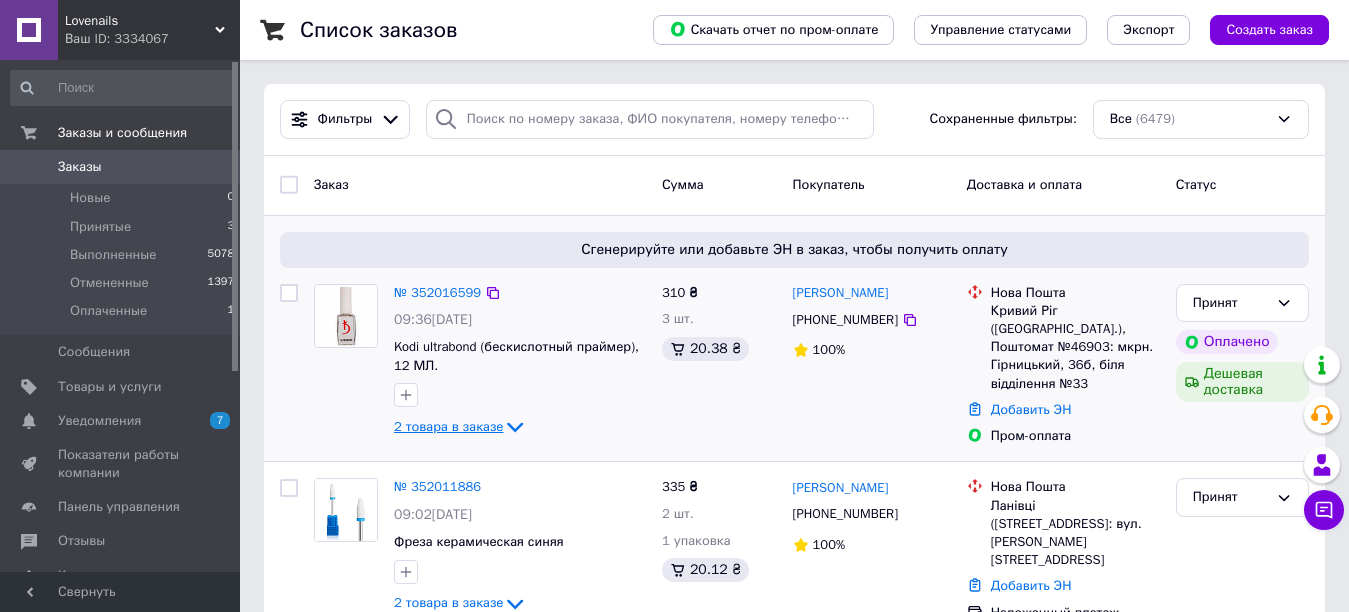 click 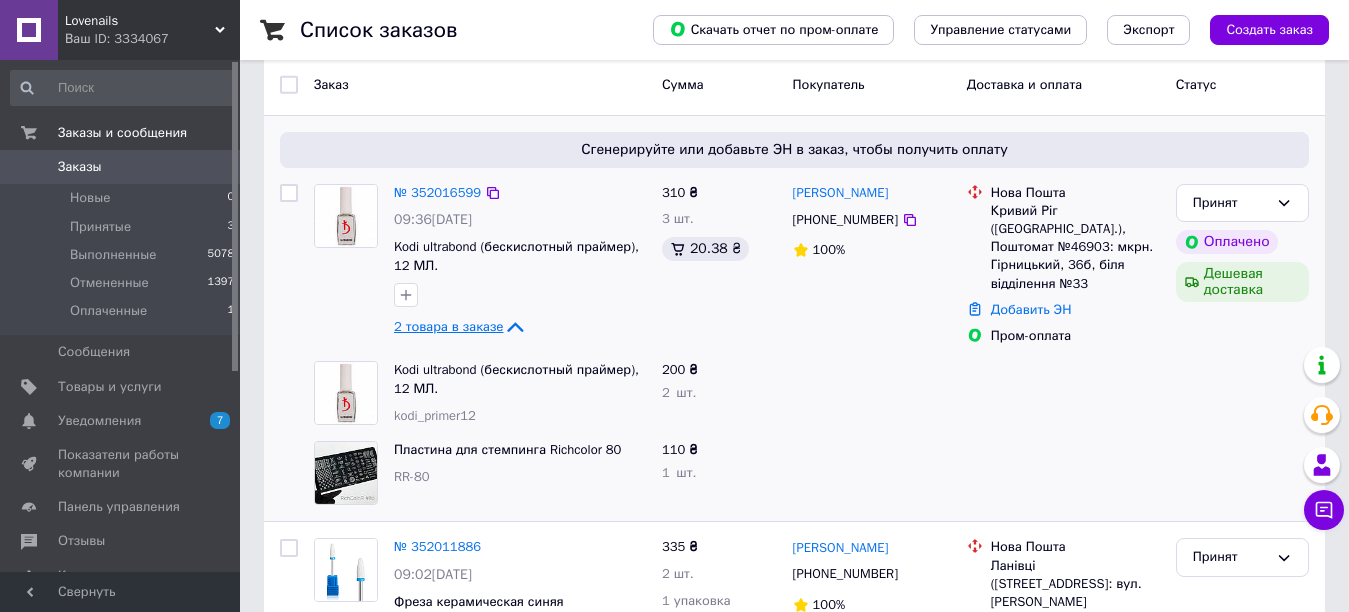 scroll, scrollTop: 200, scrollLeft: 0, axis: vertical 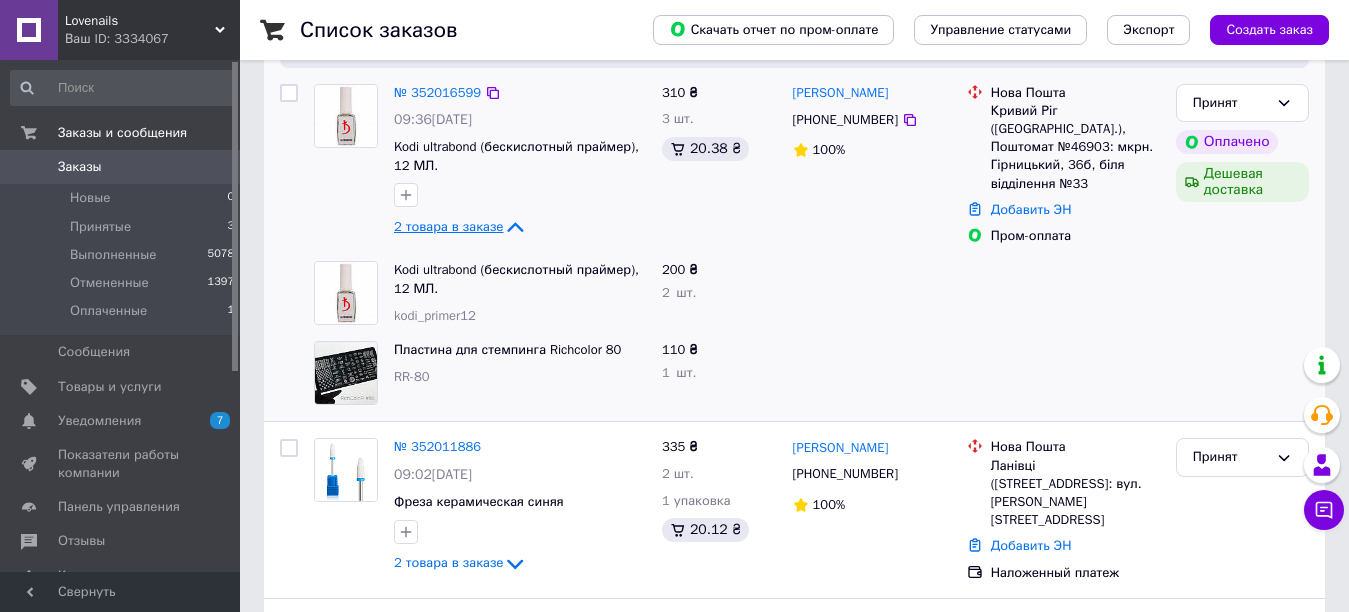 click at bounding box center [346, 373] 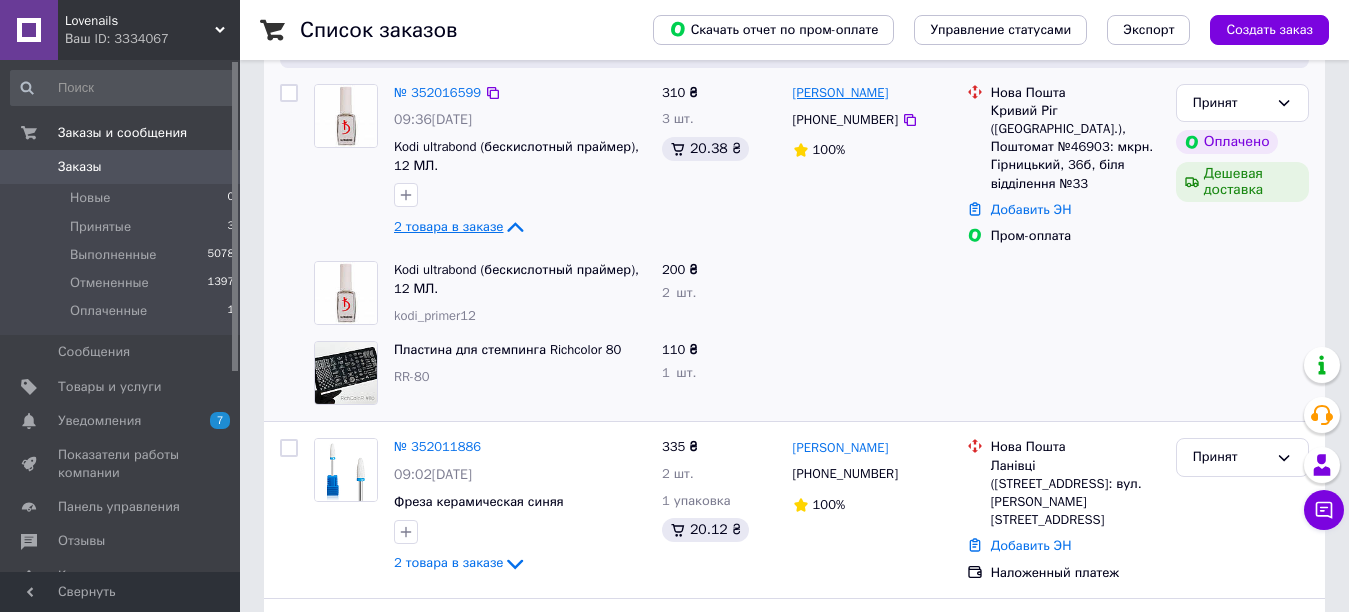 scroll, scrollTop: 0, scrollLeft: 0, axis: both 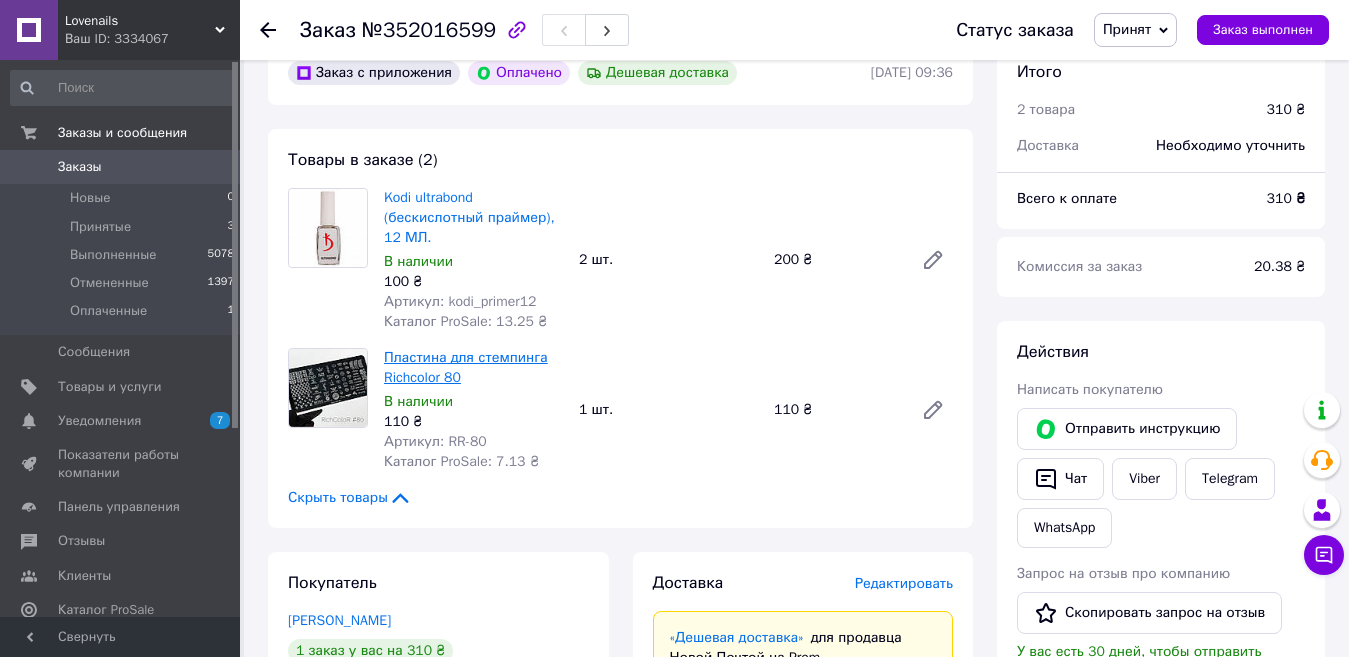 click on "Пластина для стемпинга Richcolor 80" at bounding box center [466, 367] 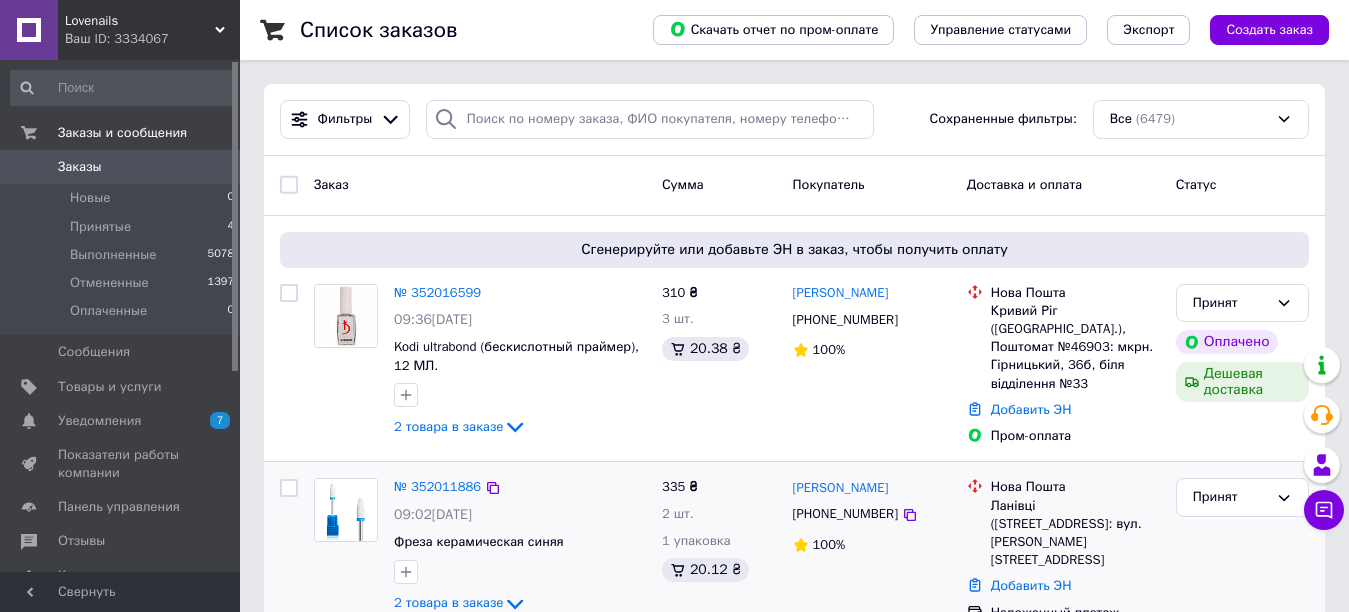 scroll, scrollTop: 100, scrollLeft: 0, axis: vertical 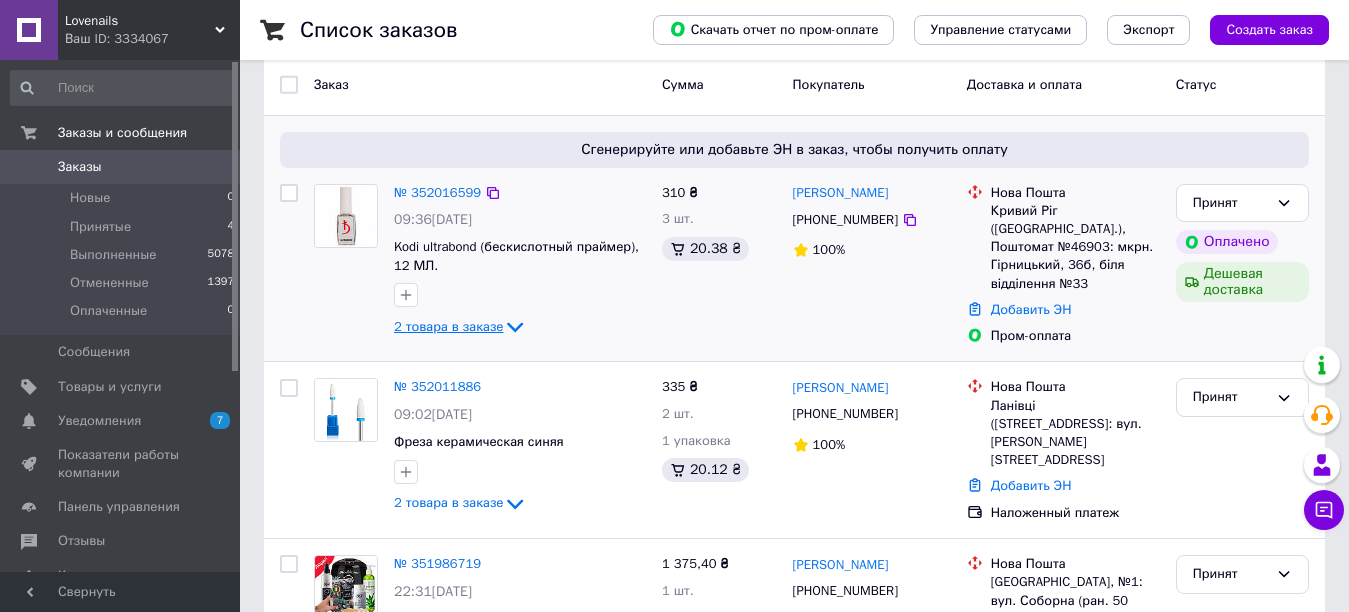 click 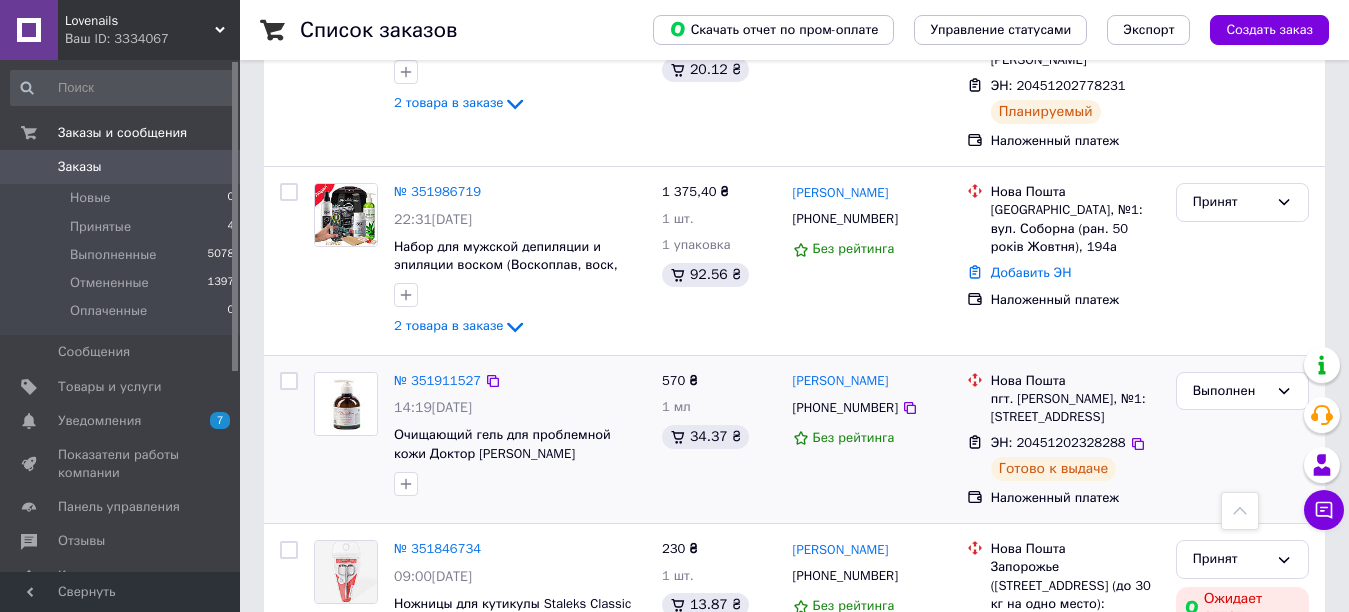 scroll, scrollTop: 700, scrollLeft: 0, axis: vertical 